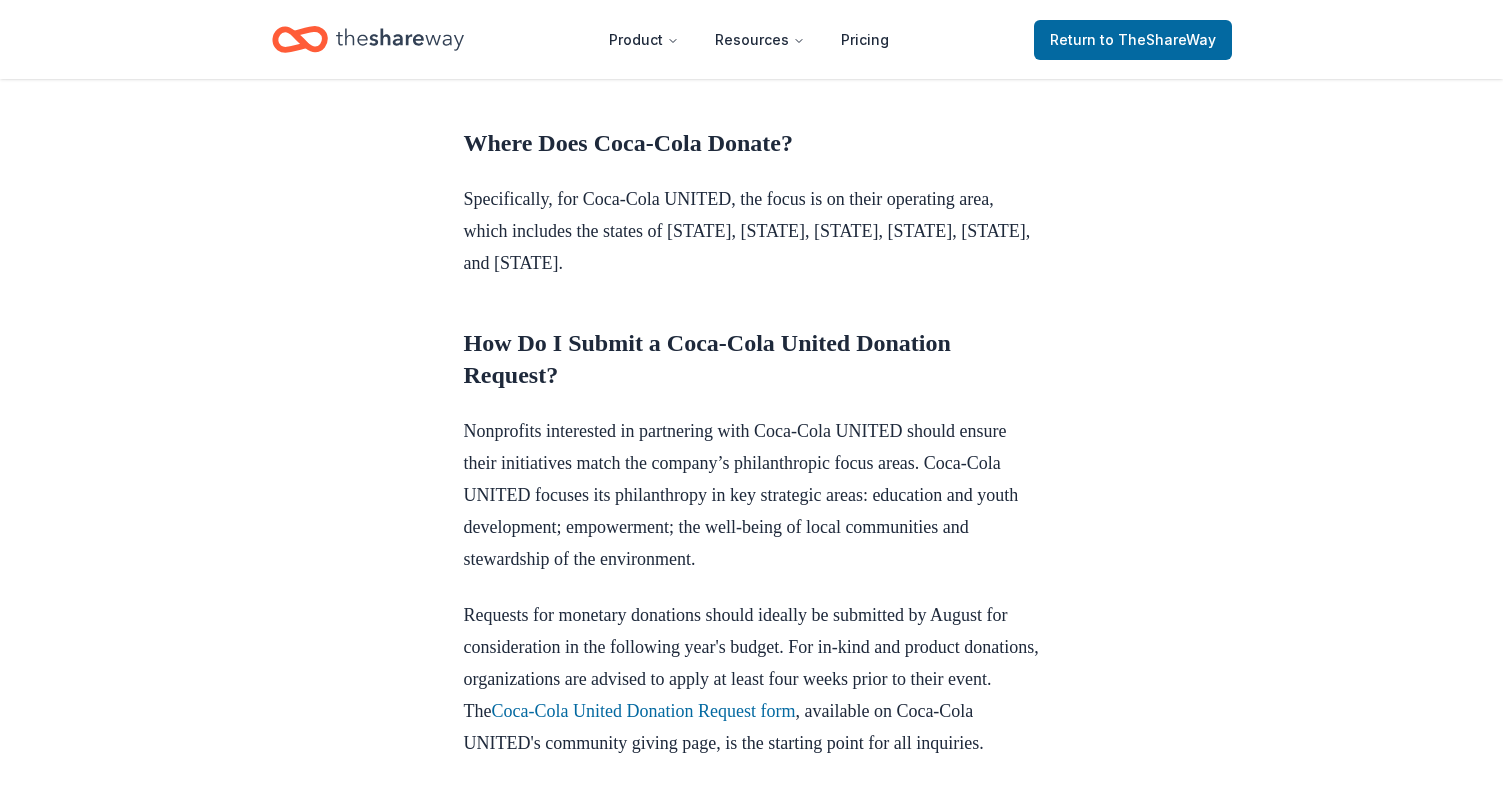 scroll, scrollTop: 1100, scrollLeft: 0, axis: vertical 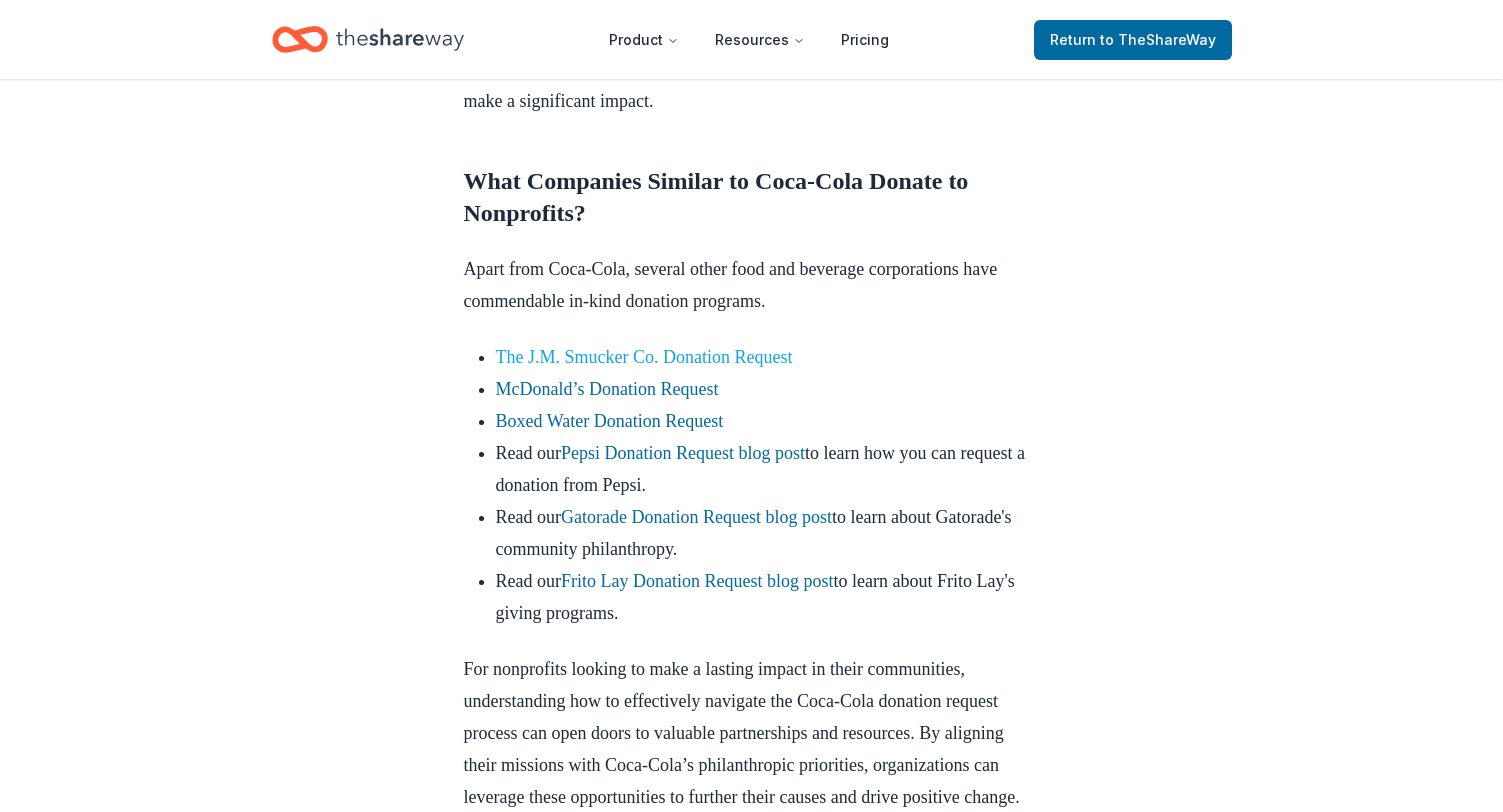 click on "The J.M. Smucker Co. Donation Request" at bounding box center (644, 357) 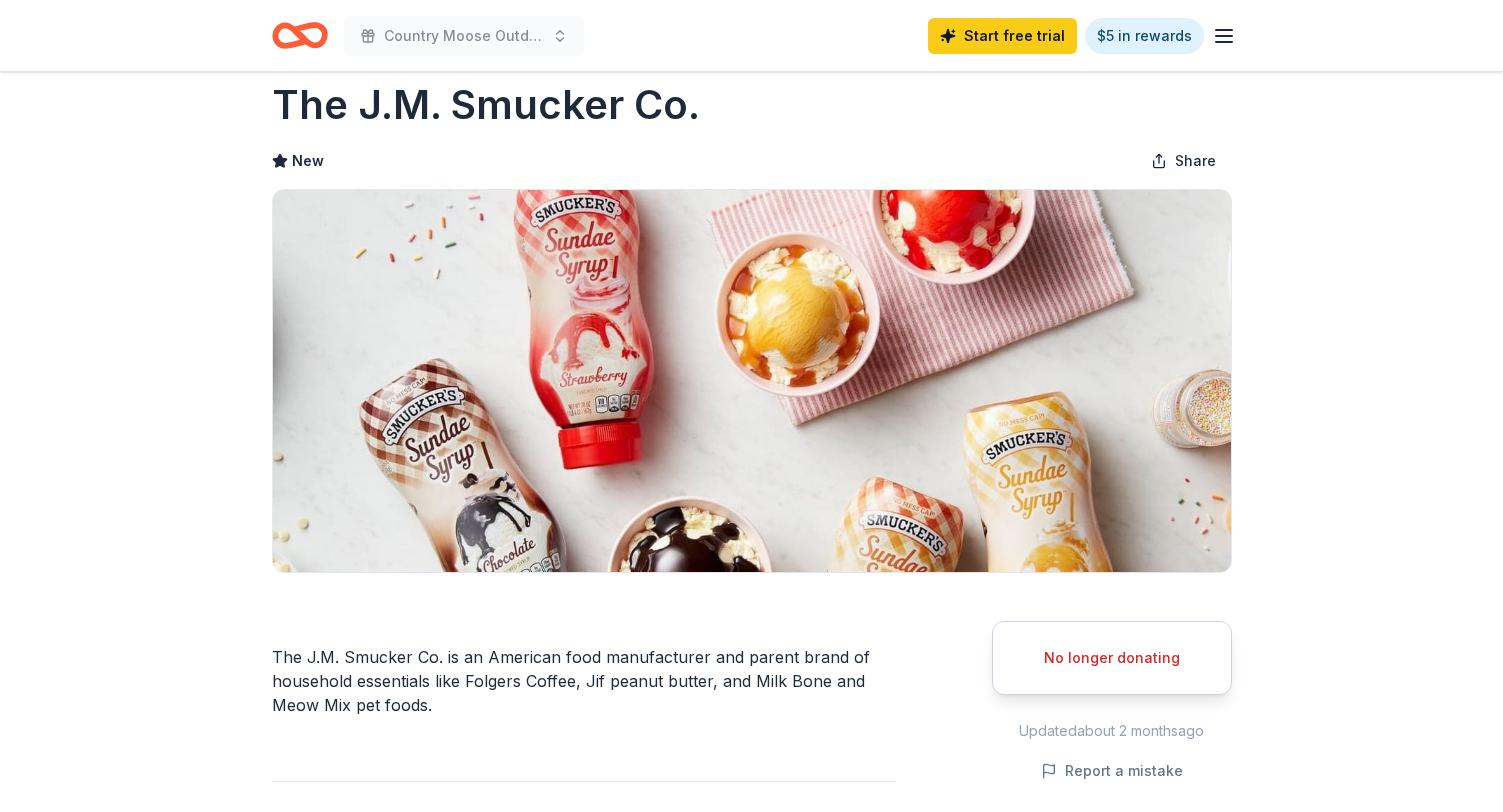 scroll, scrollTop: 0, scrollLeft: 0, axis: both 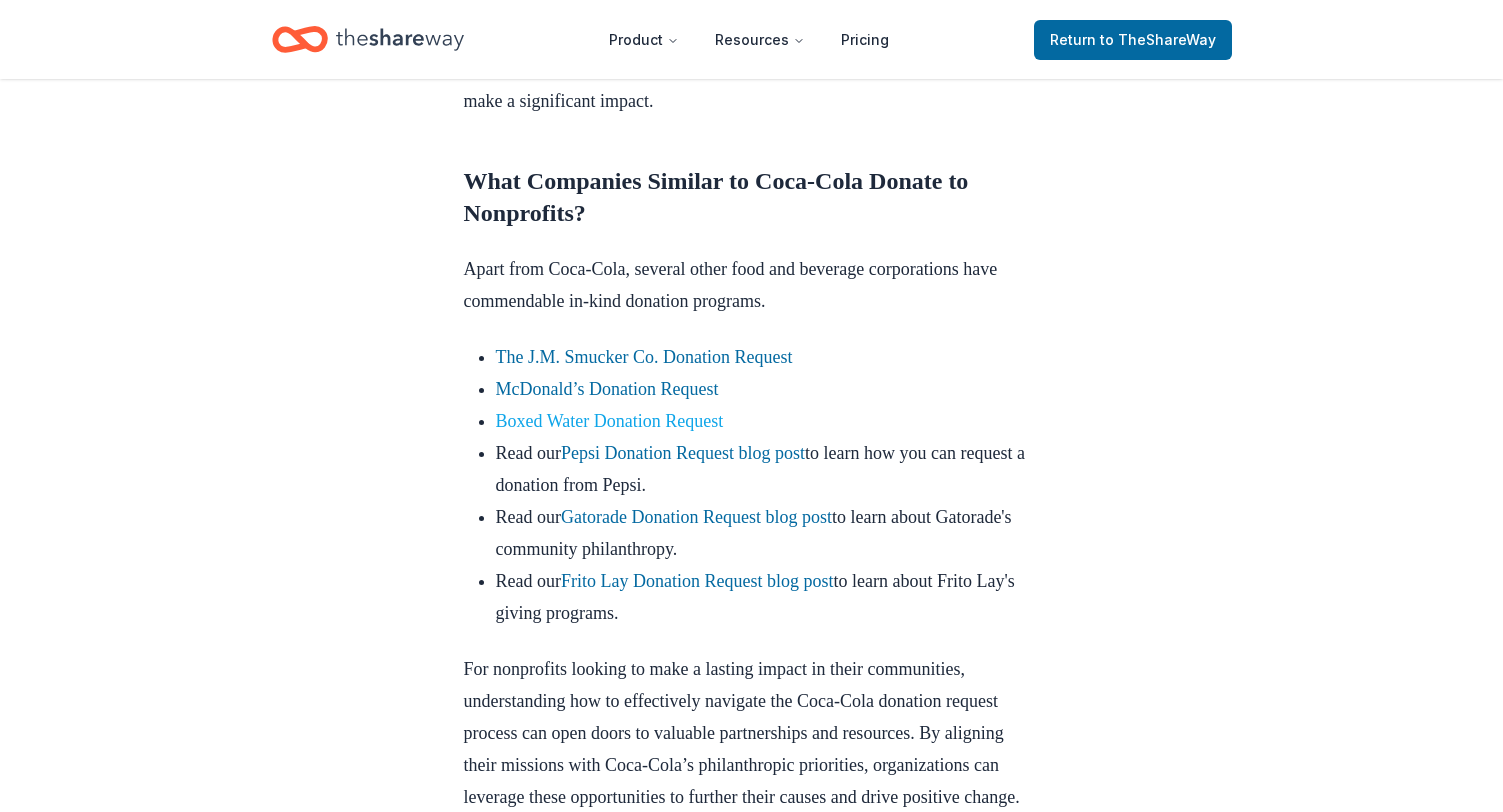 click on "Boxed Water Donation Request" at bounding box center (610, 421) 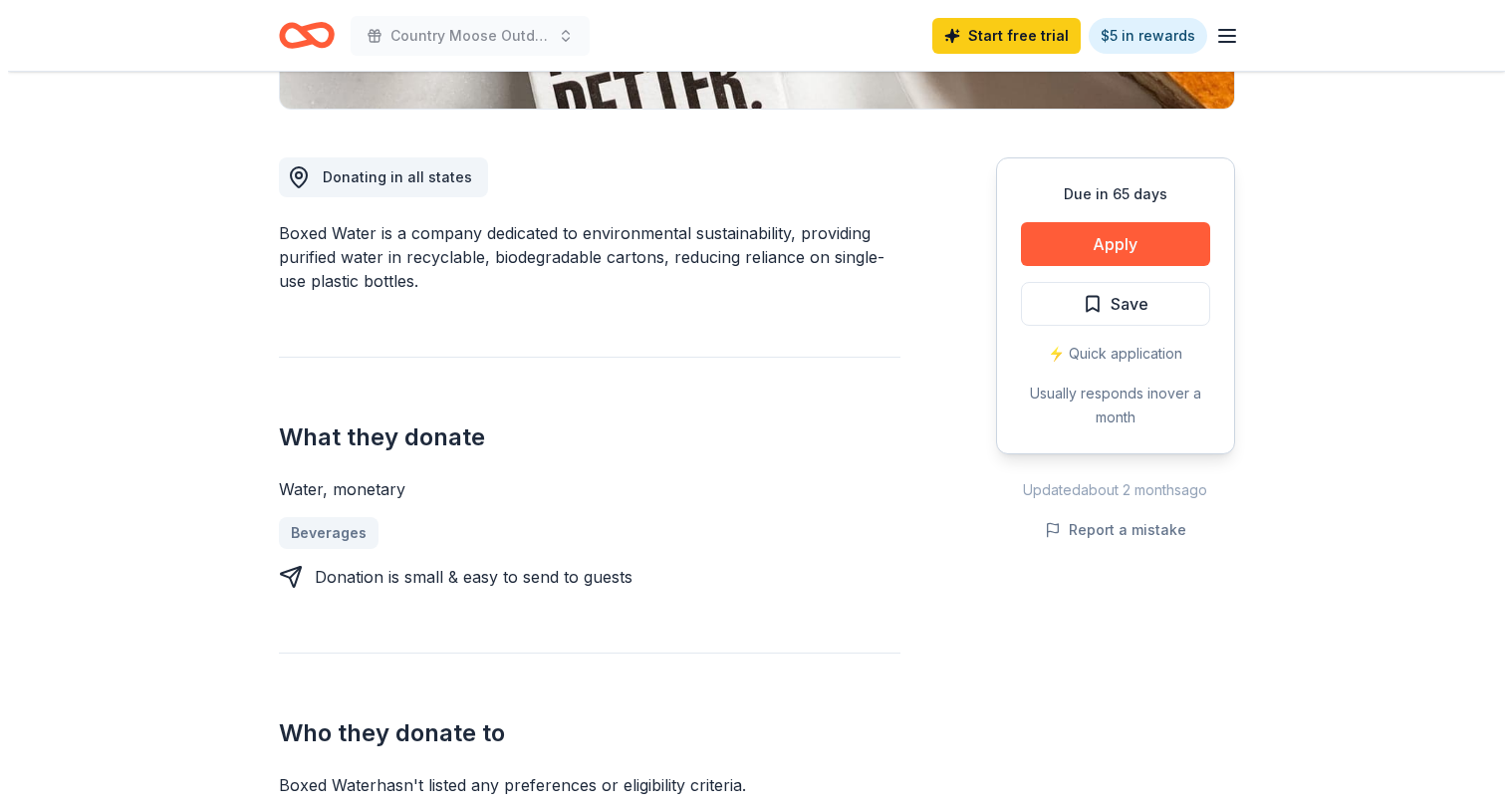 scroll, scrollTop: 498, scrollLeft: 0, axis: vertical 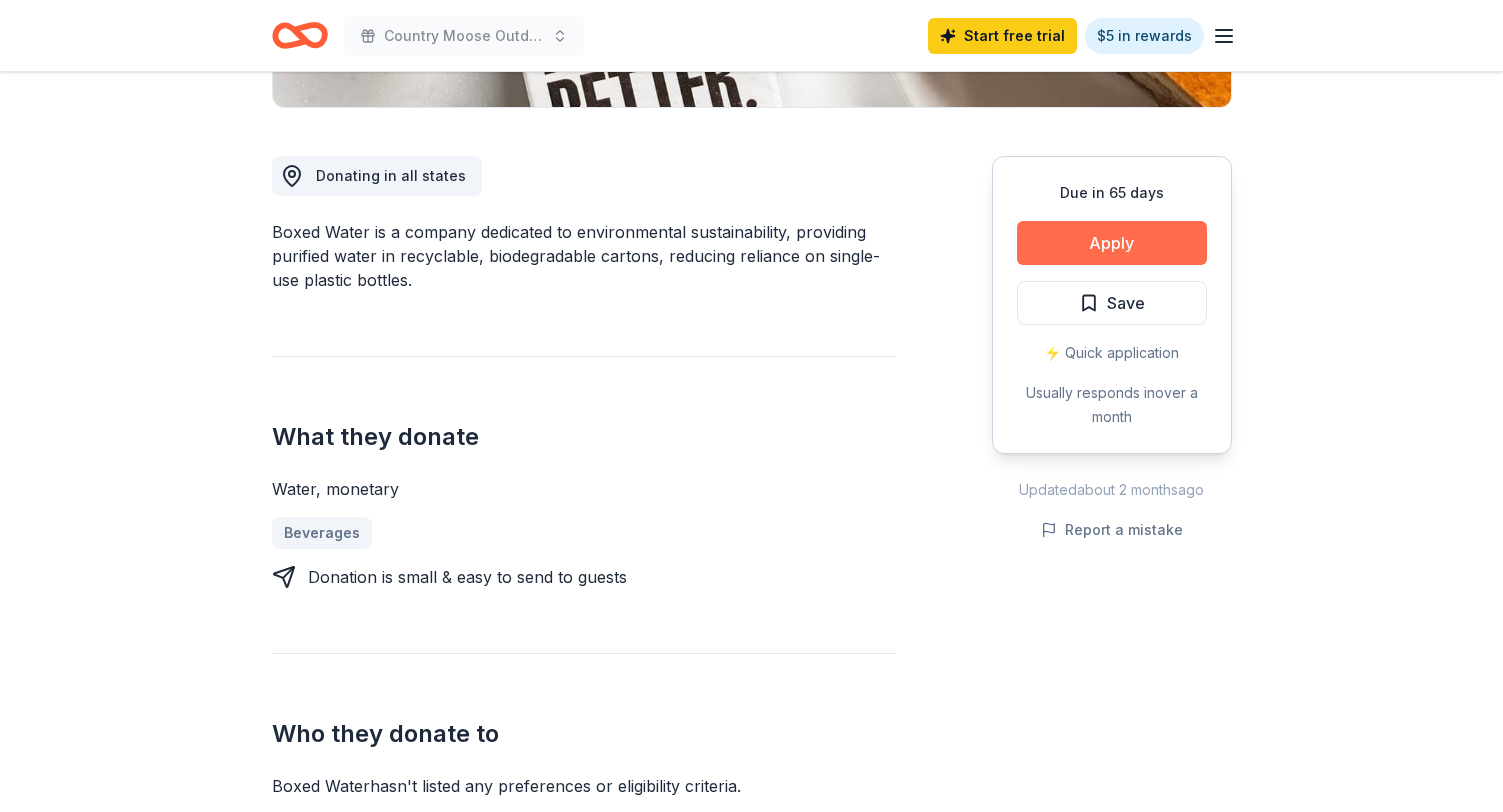 click on "Apply" at bounding box center (1112, 243) 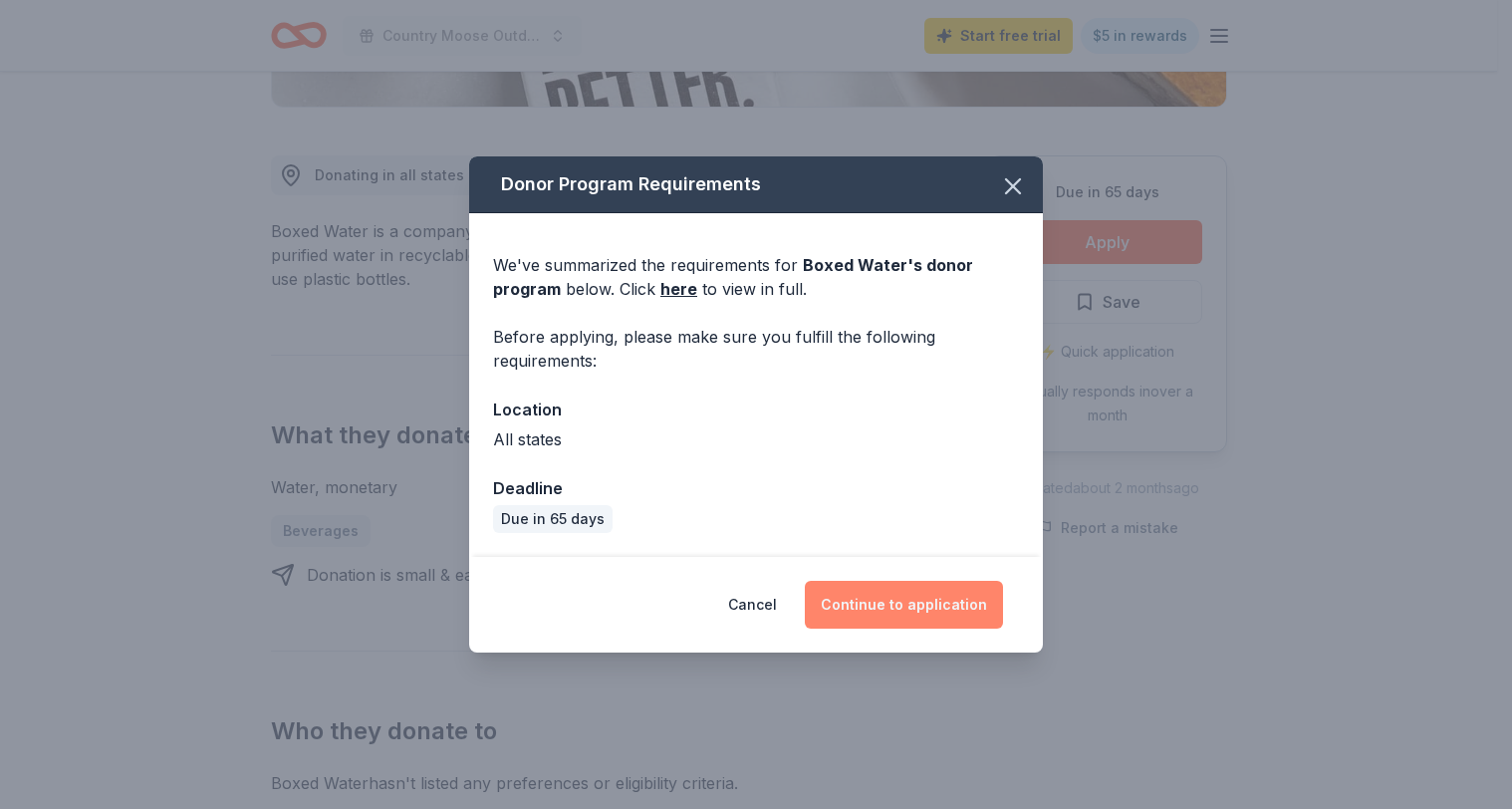 click on "Continue to application" at bounding box center [903, 605] 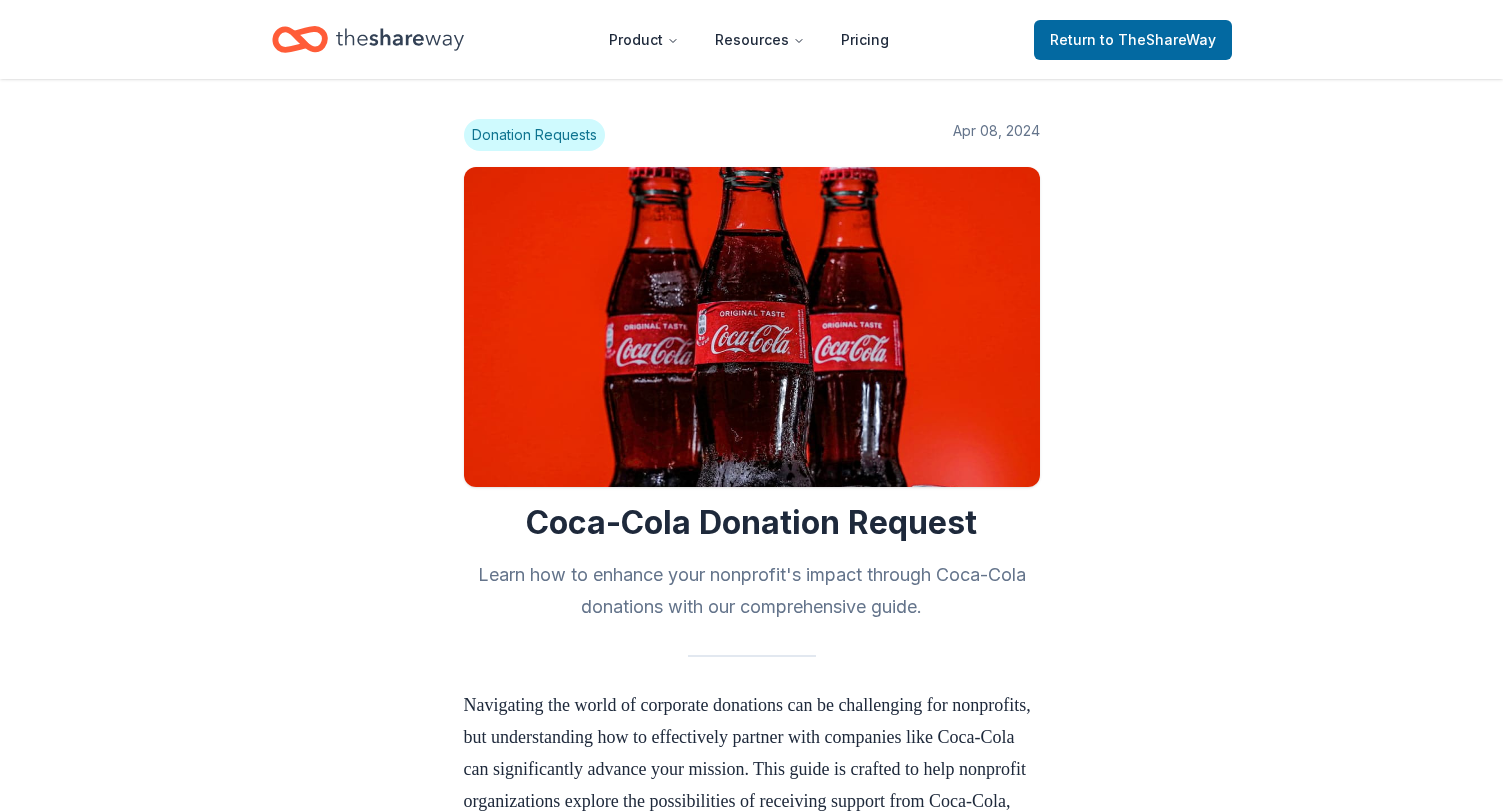 scroll, scrollTop: 2300, scrollLeft: 0, axis: vertical 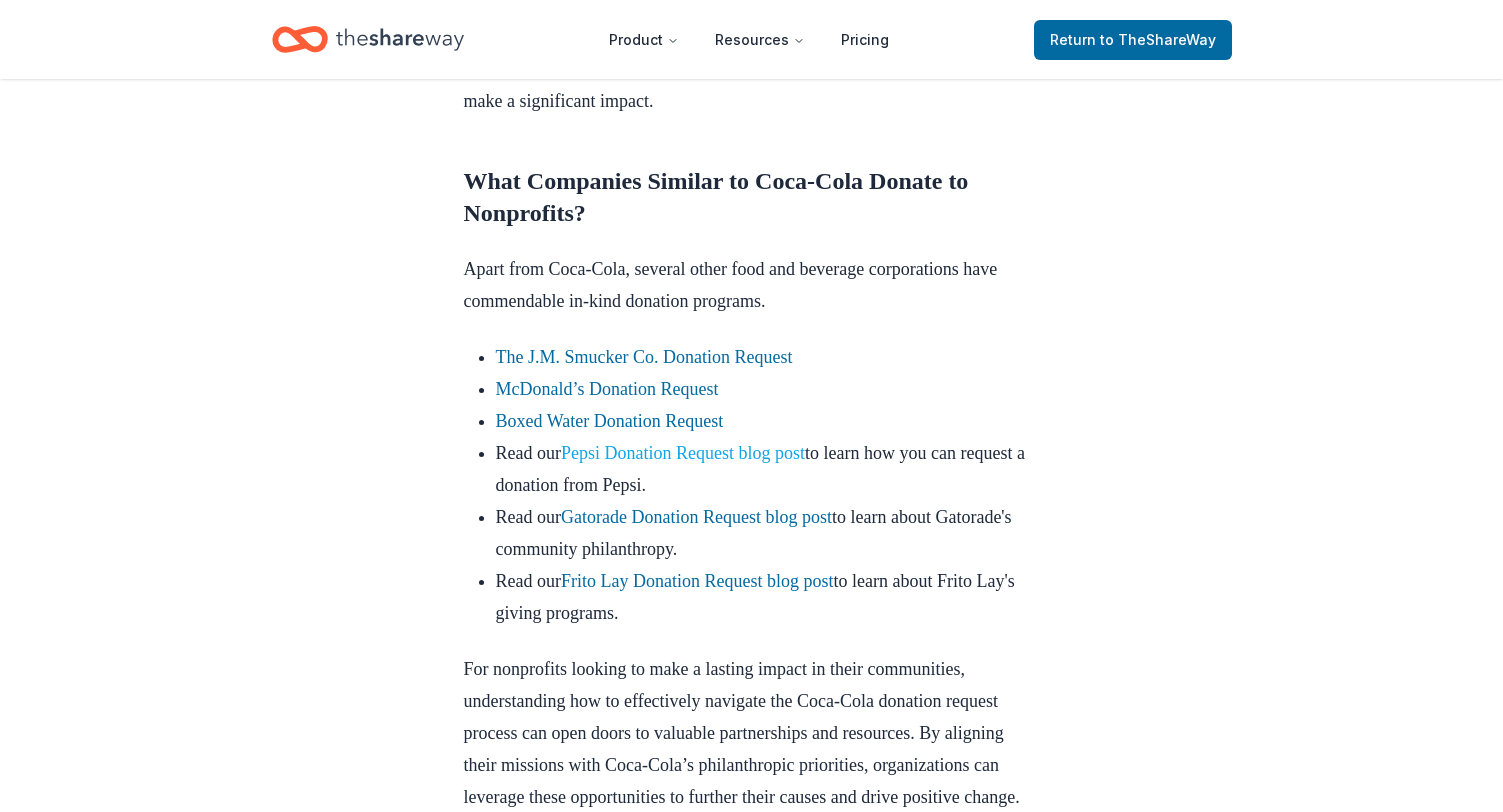 click on "Pepsi Donation Request blog post" at bounding box center [683, 453] 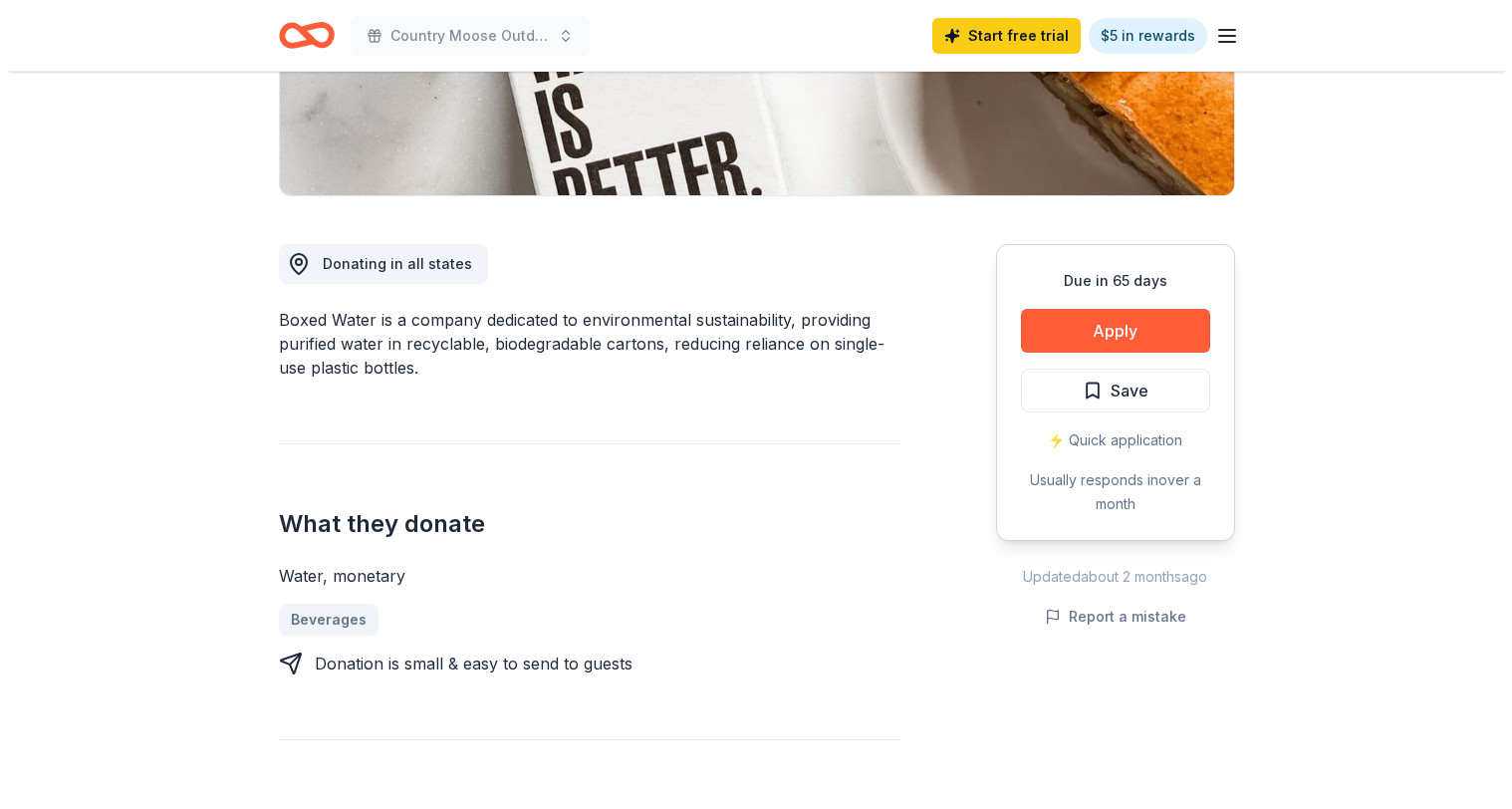 scroll, scrollTop: 498, scrollLeft: 0, axis: vertical 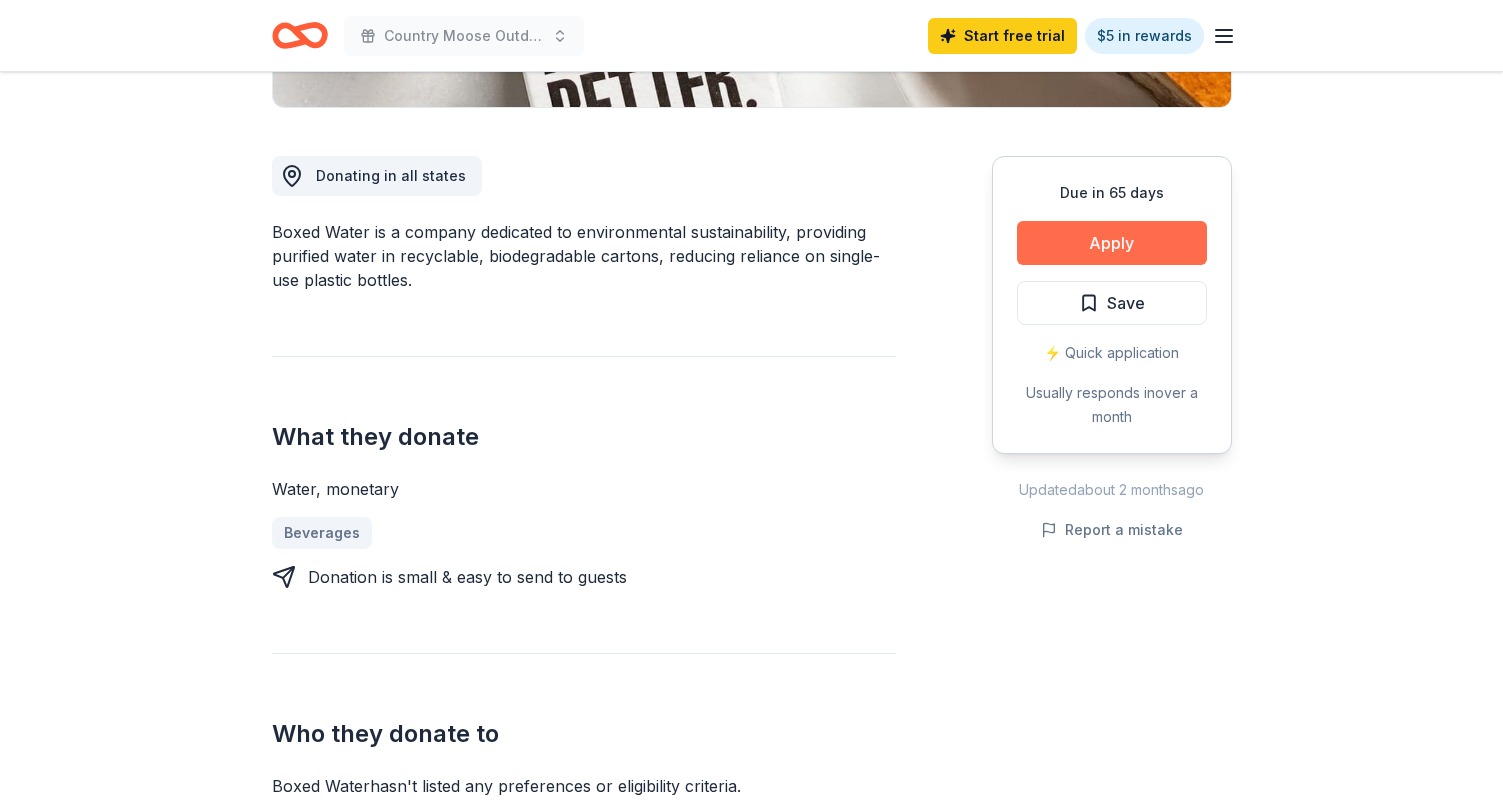 click on "Apply" at bounding box center [1112, 243] 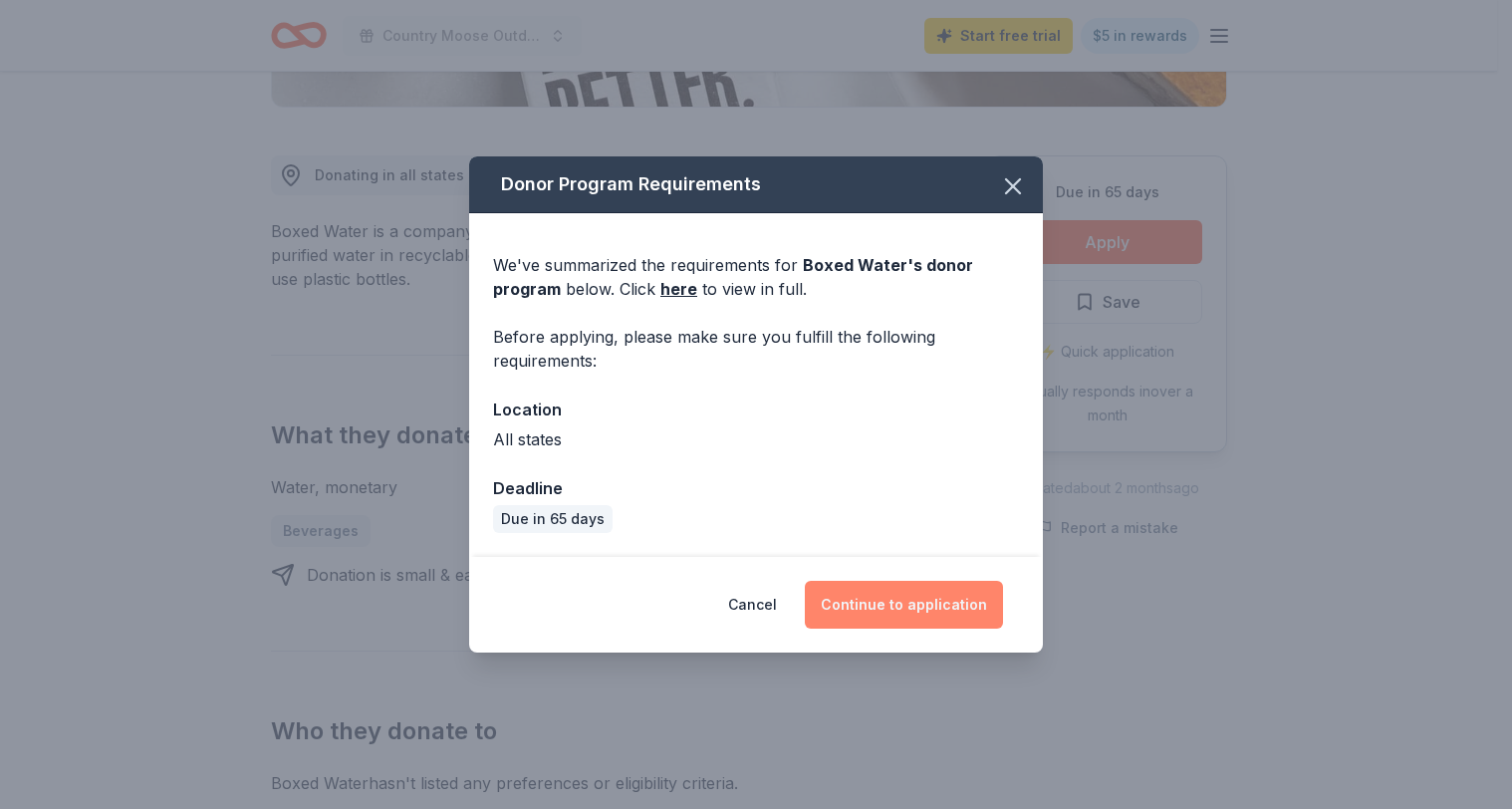 click on "Continue to application" at bounding box center (903, 605) 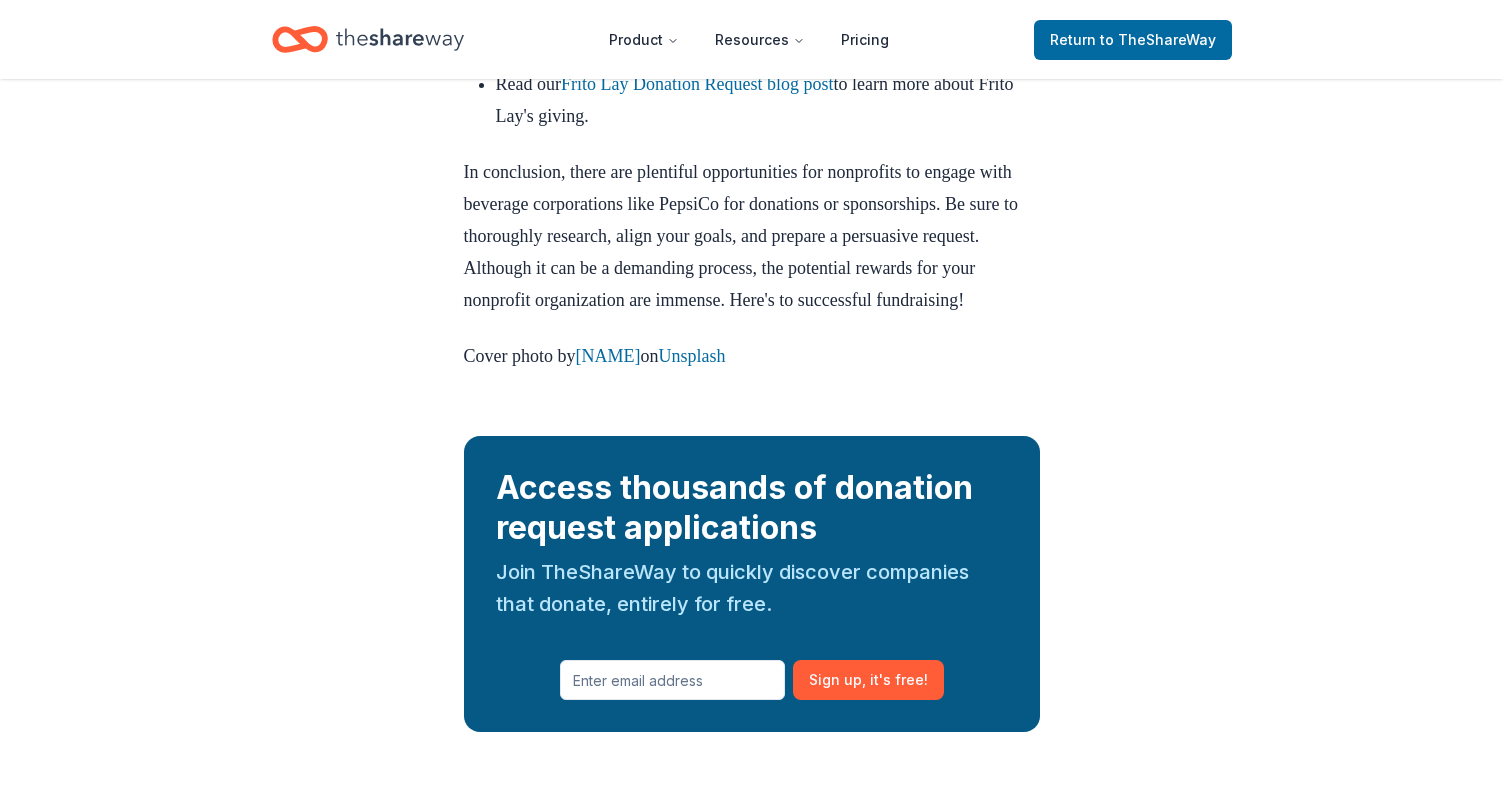 scroll, scrollTop: 3013, scrollLeft: 0, axis: vertical 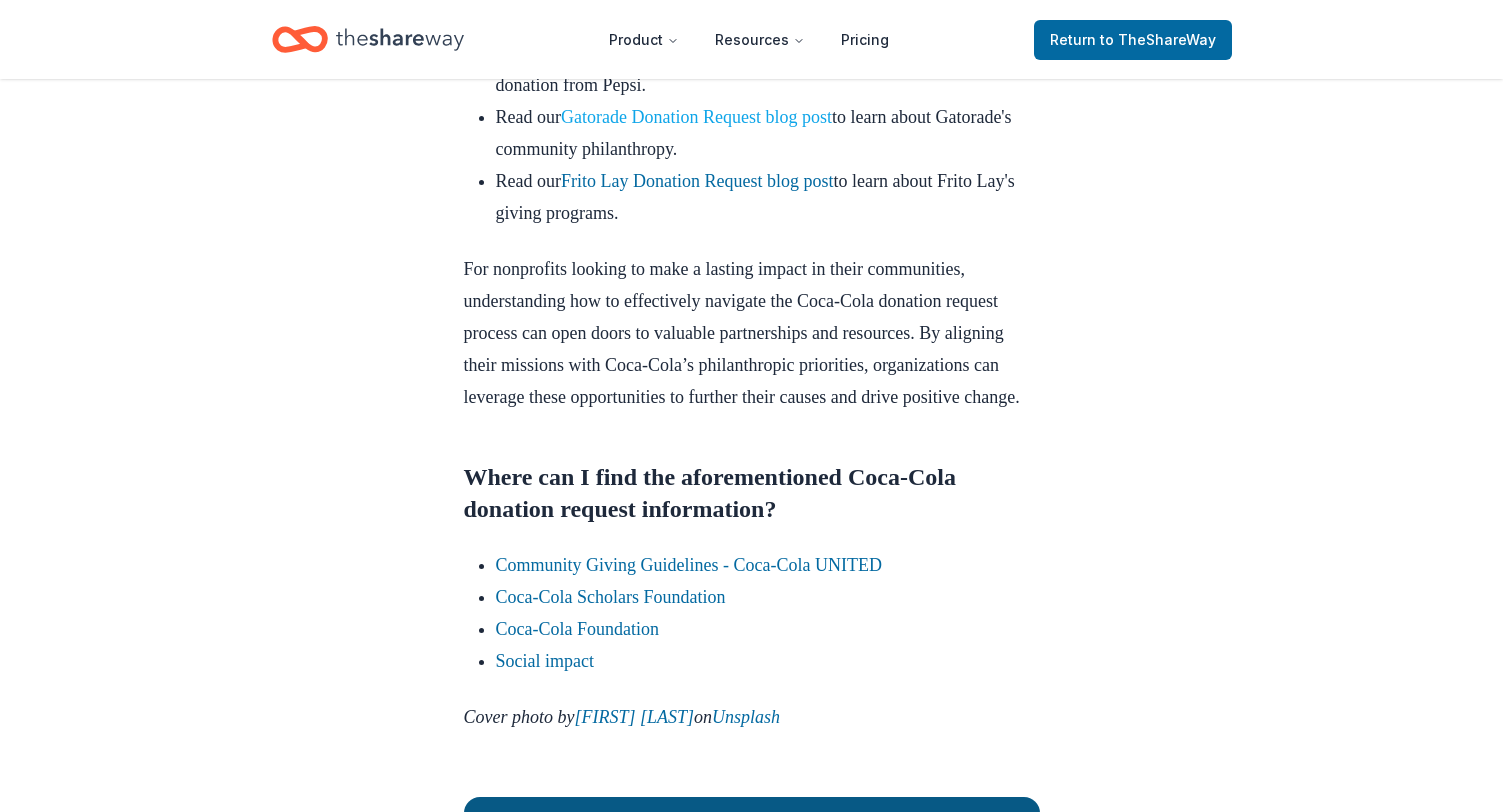 click on "Gatorade Donation Request blog post" at bounding box center (696, 117) 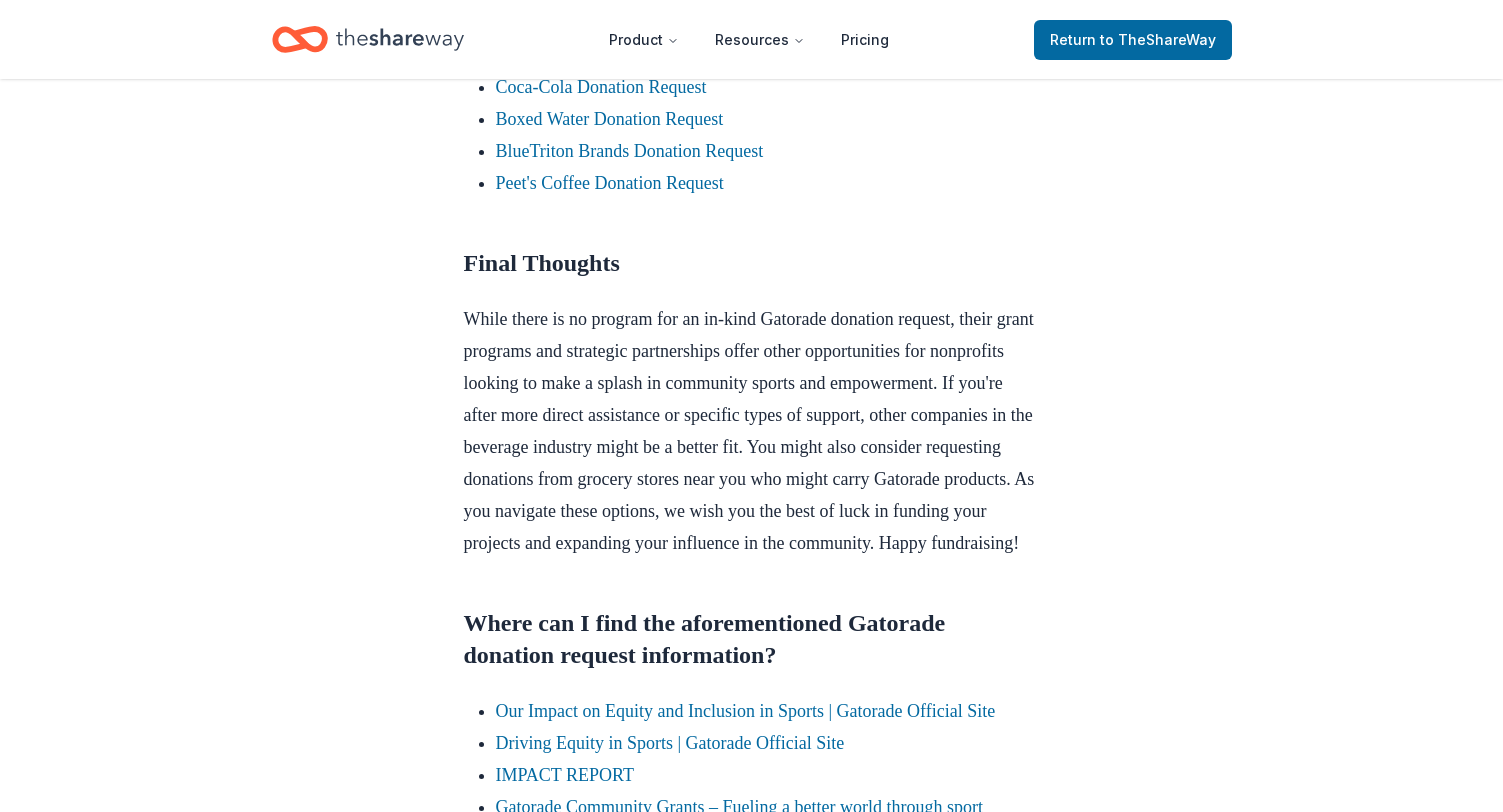 scroll, scrollTop: 1800, scrollLeft: 0, axis: vertical 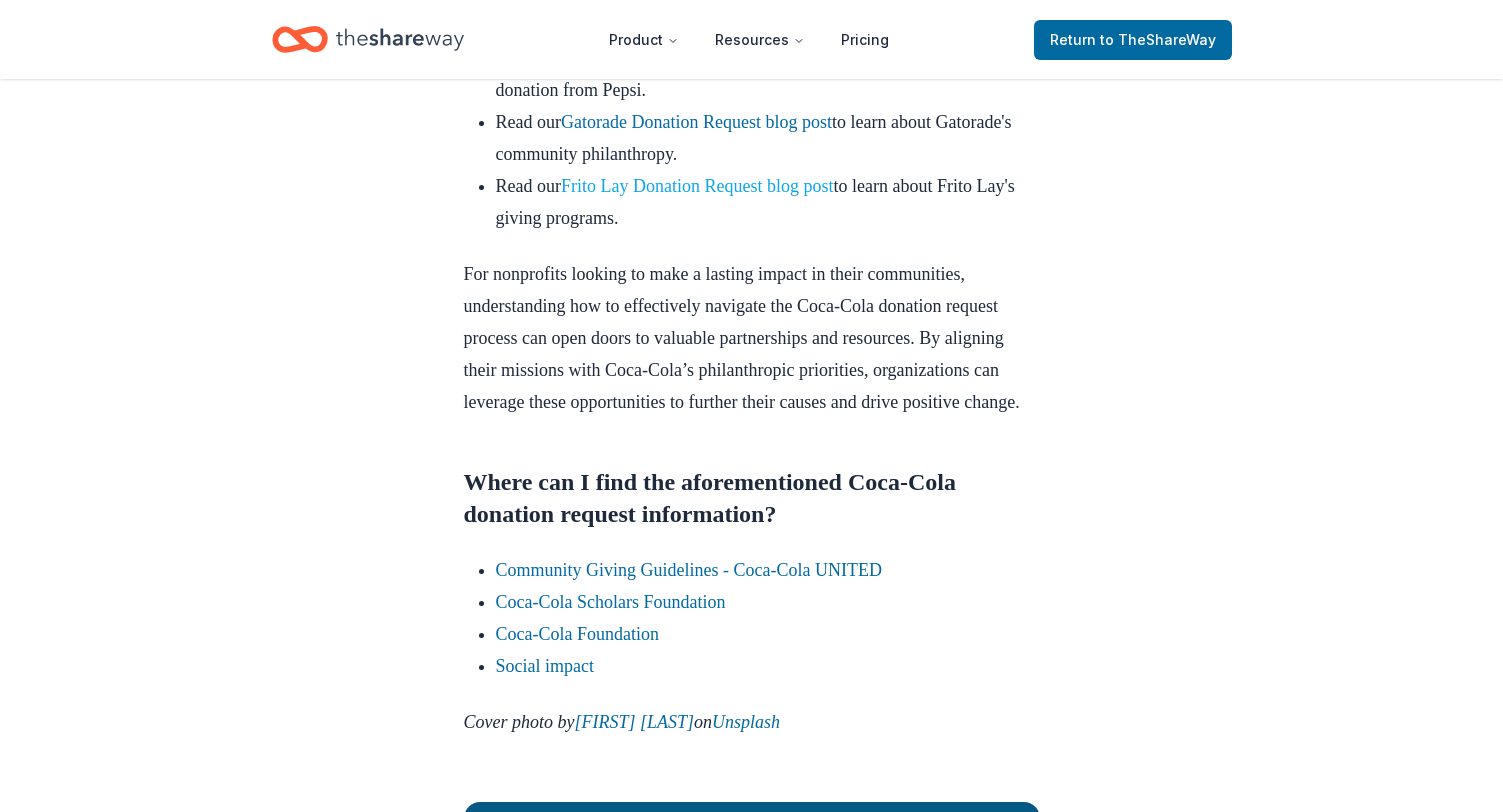click on "Frito Lay Donation Request blog post" at bounding box center [697, 186] 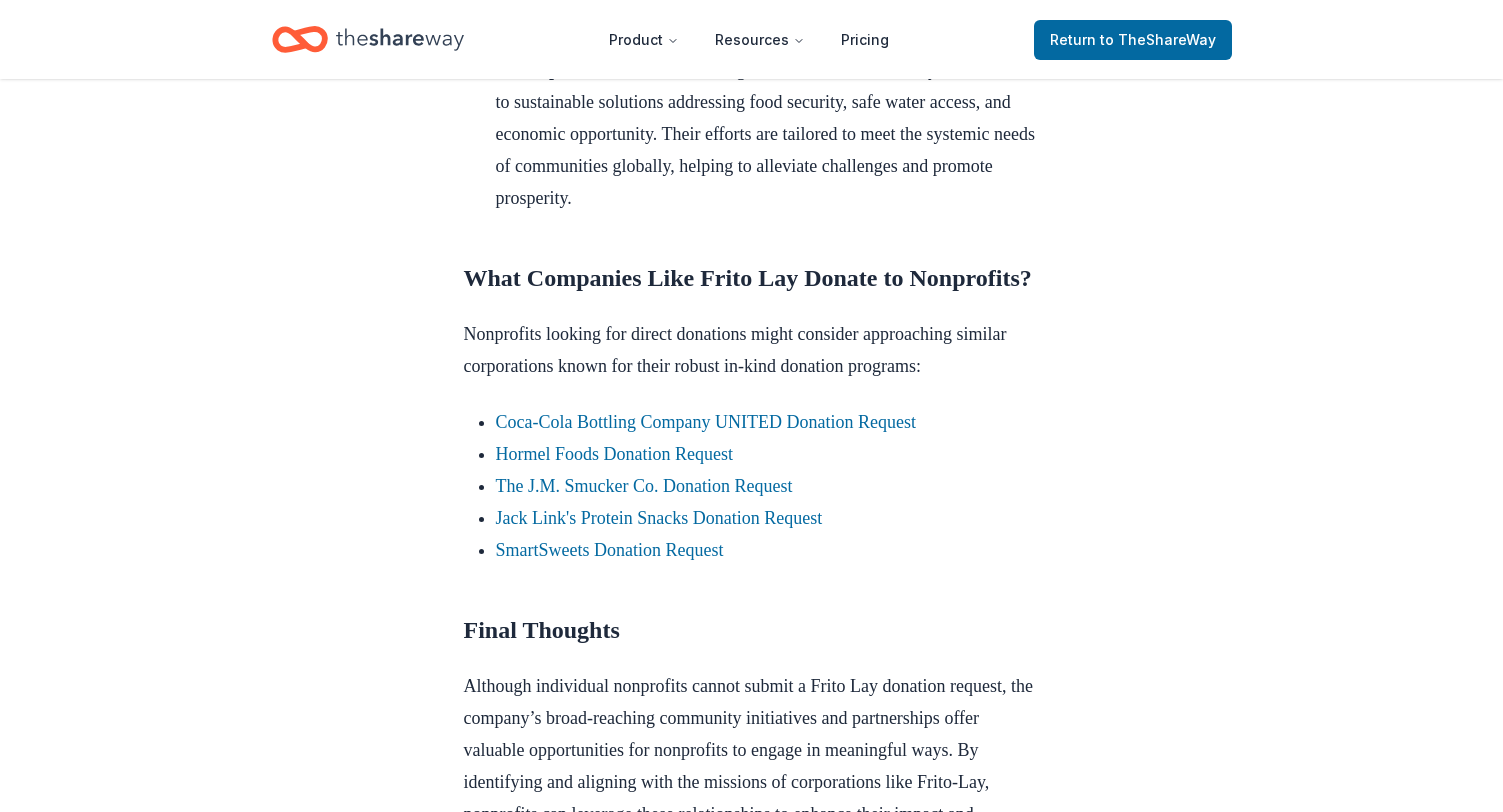 scroll, scrollTop: 1500, scrollLeft: 0, axis: vertical 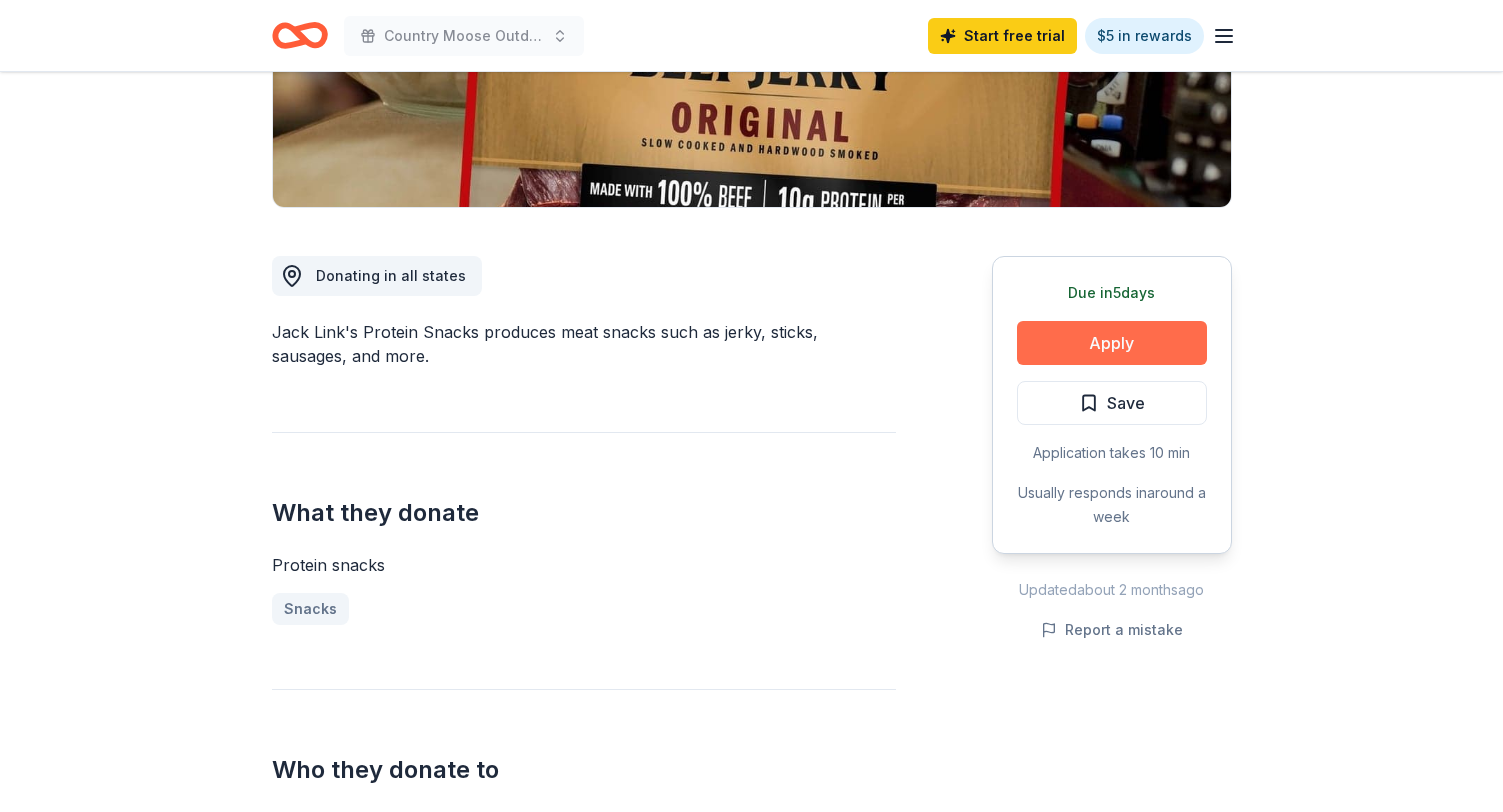 click on "Apply" at bounding box center (1112, 343) 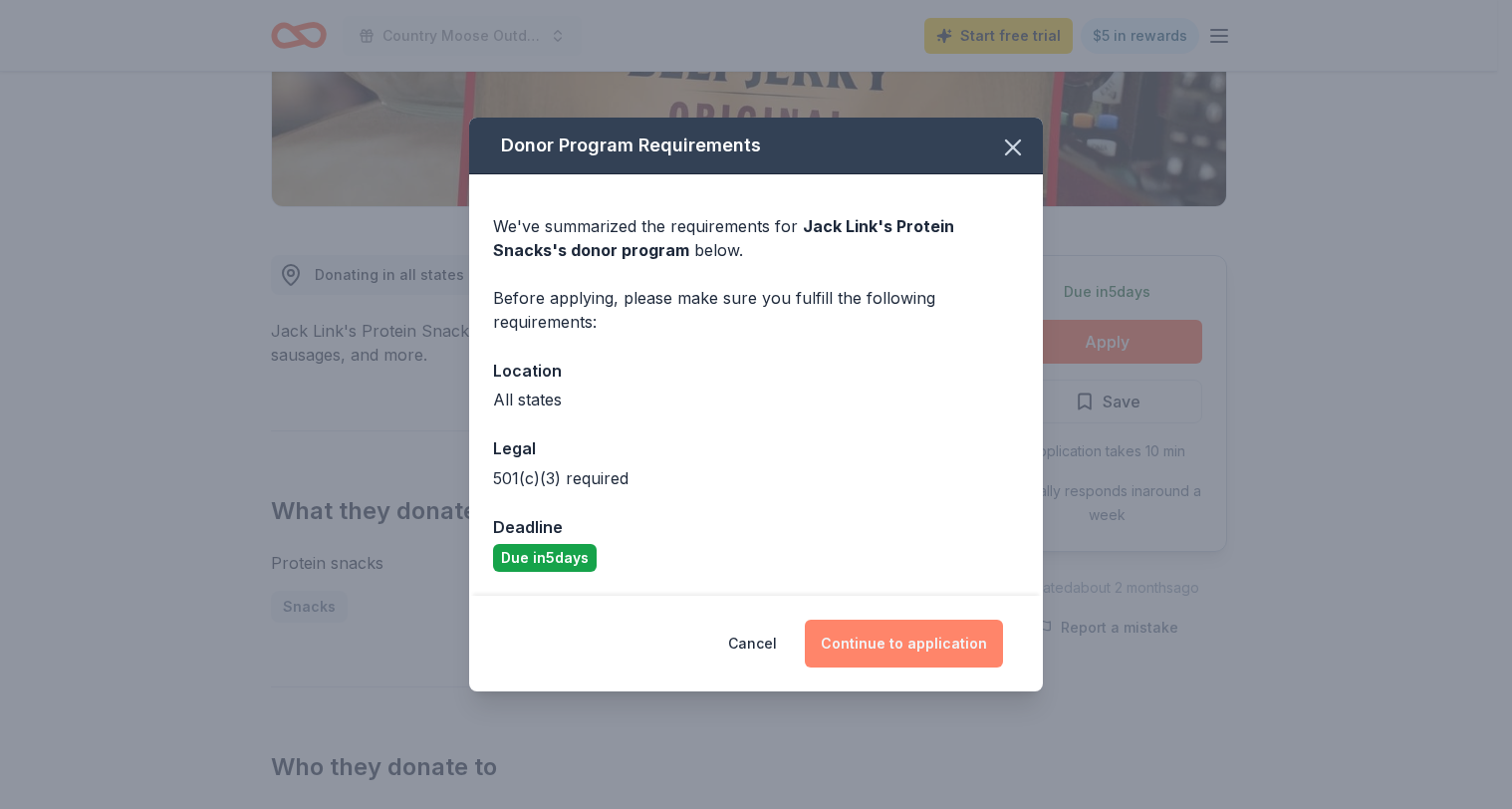 click on "Continue to application" at bounding box center (903, 644) 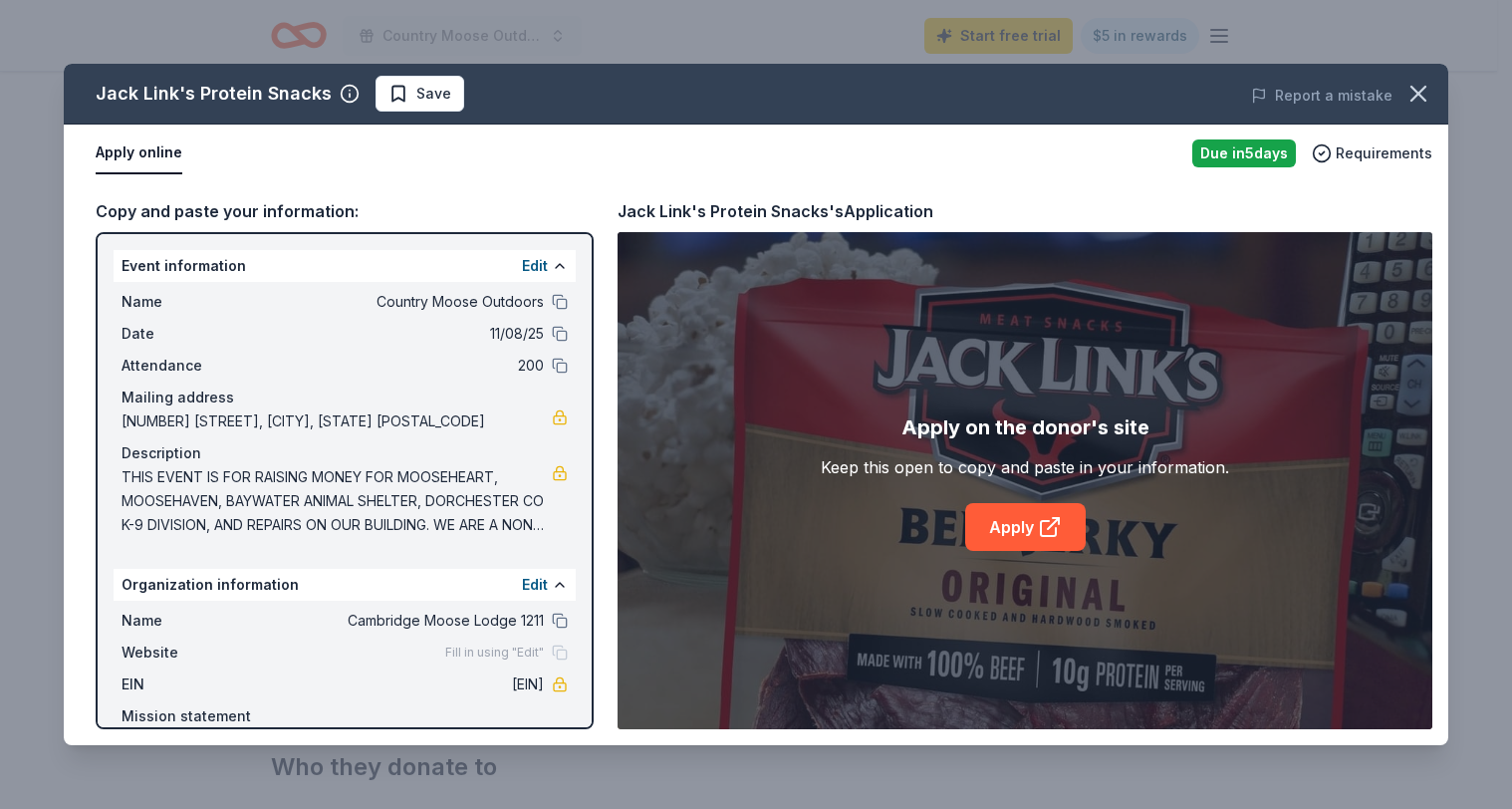 click on "THIS EVENT IS FOR RAISING MONEY FOR MOOSEHEART, MOOSEHAVEN, BAYWATER ANIMAL SHELTER, DORCHESTER CO K-9 DIVISION, AND REPAIRS ON OUR BUILDING. WE ARE A NON PROFIT ORGANIZATION THAT SUPPORTS MOOSEHEART (CHILDREN) AND MOOSEHAVEN (ELDERLY) WE SUPPORT OUR LOCAL COMMUNITY AS WELL FOR THE SAME WE ARE HERE TO HELP ONES IN NEED WE DO SEVERAL FUNDRAISERS TO GIVE BACK TO OUR LOCAL COMMUNITY , IT MAY BE GETTING FOOD DONATIONS FOR PANTRIES TO COLLECTING COATS AND GLOVES FOR CHILDREN IN THE COLD" at bounding box center (337, 501) 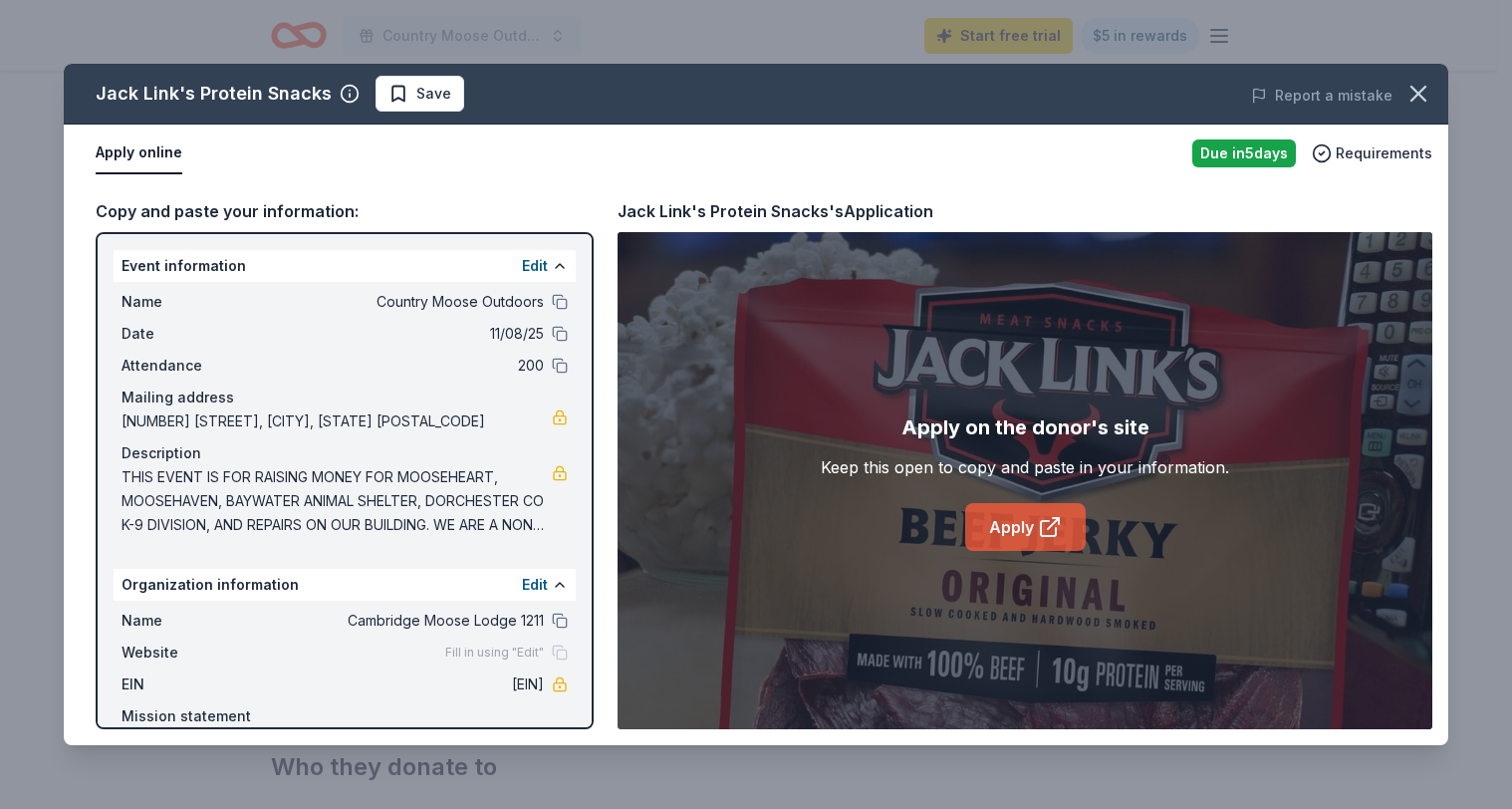 click on "Apply" at bounding box center [1025, 527] 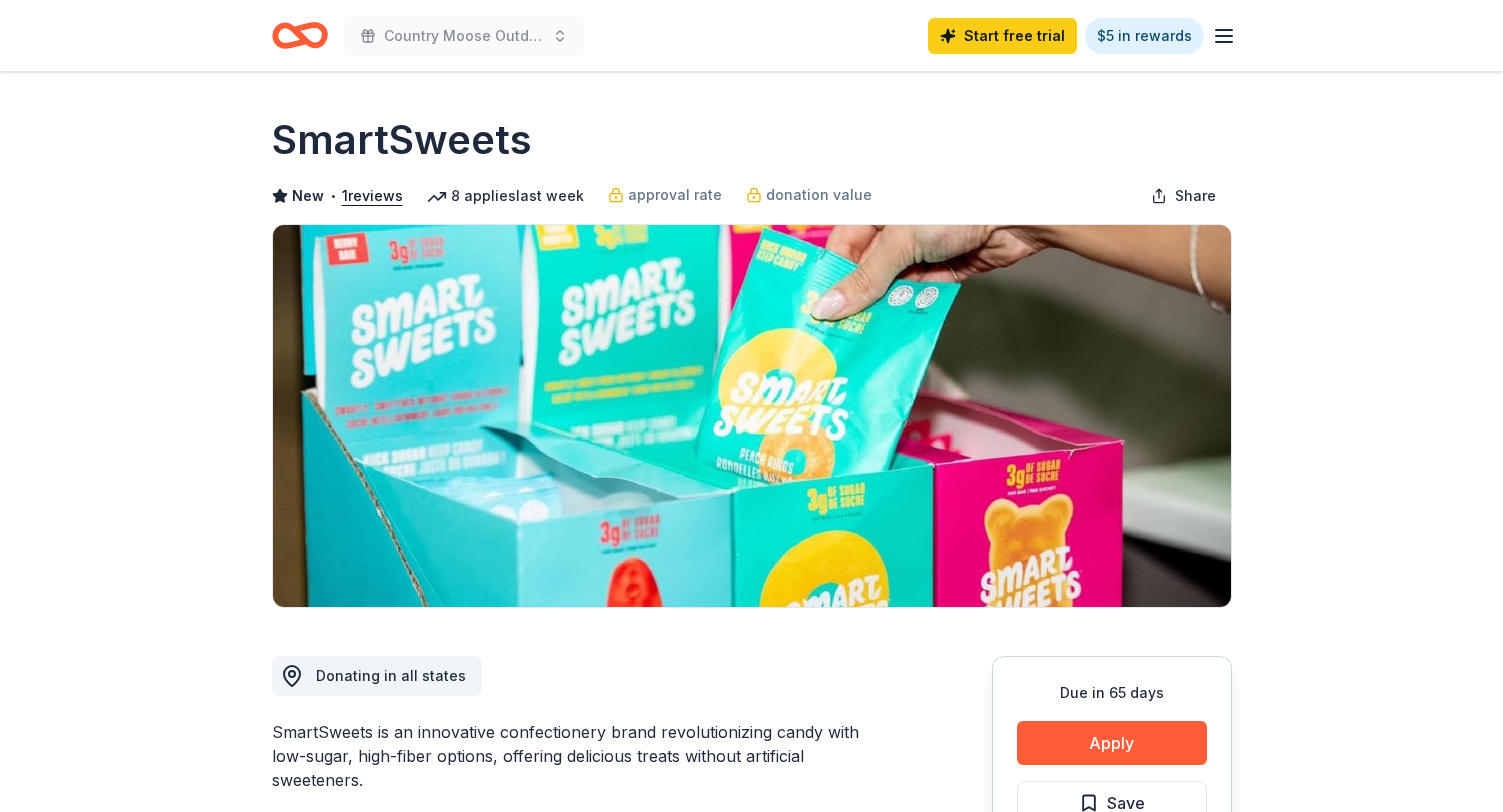 scroll, scrollTop: 0, scrollLeft: 0, axis: both 